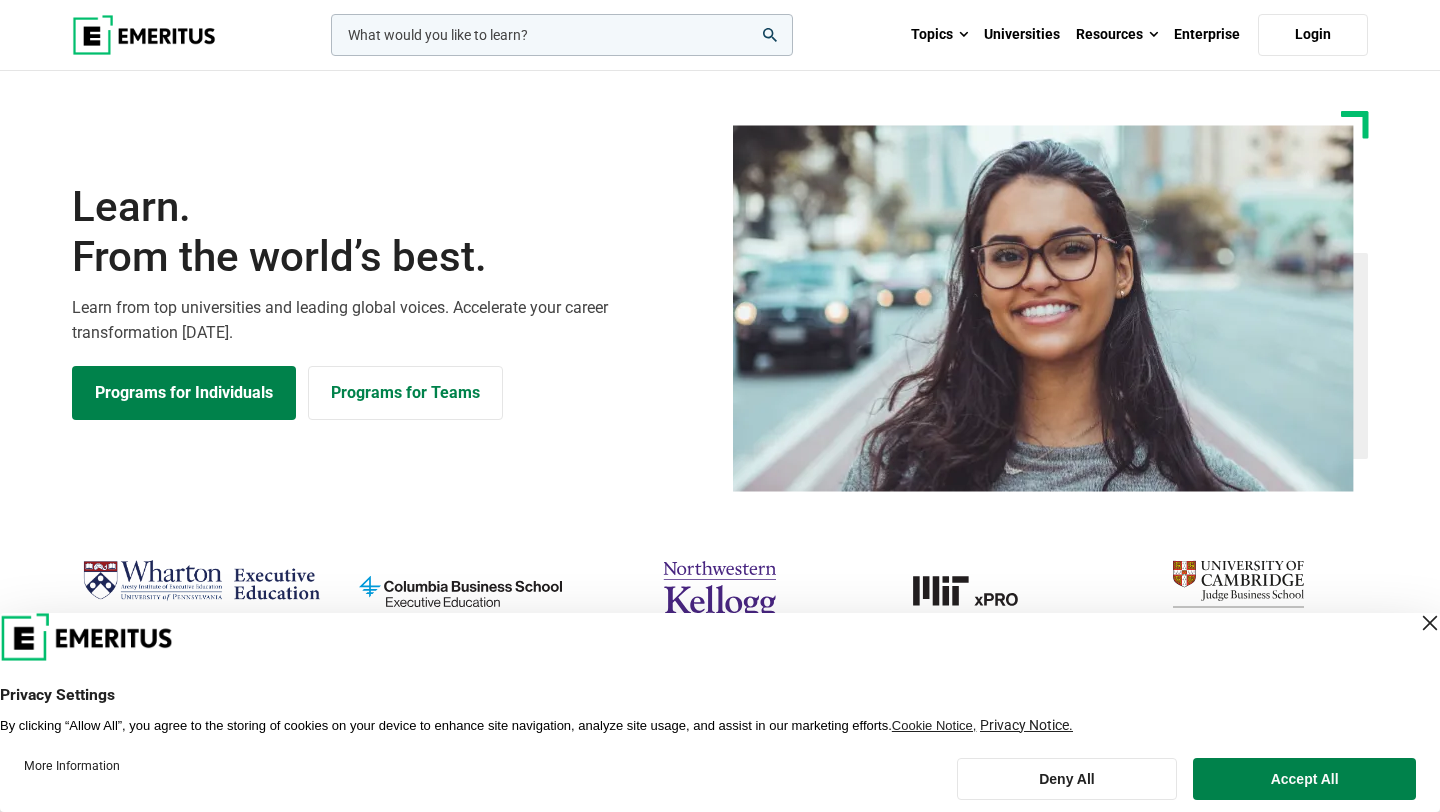scroll, scrollTop: 0, scrollLeft: 0, axis: both 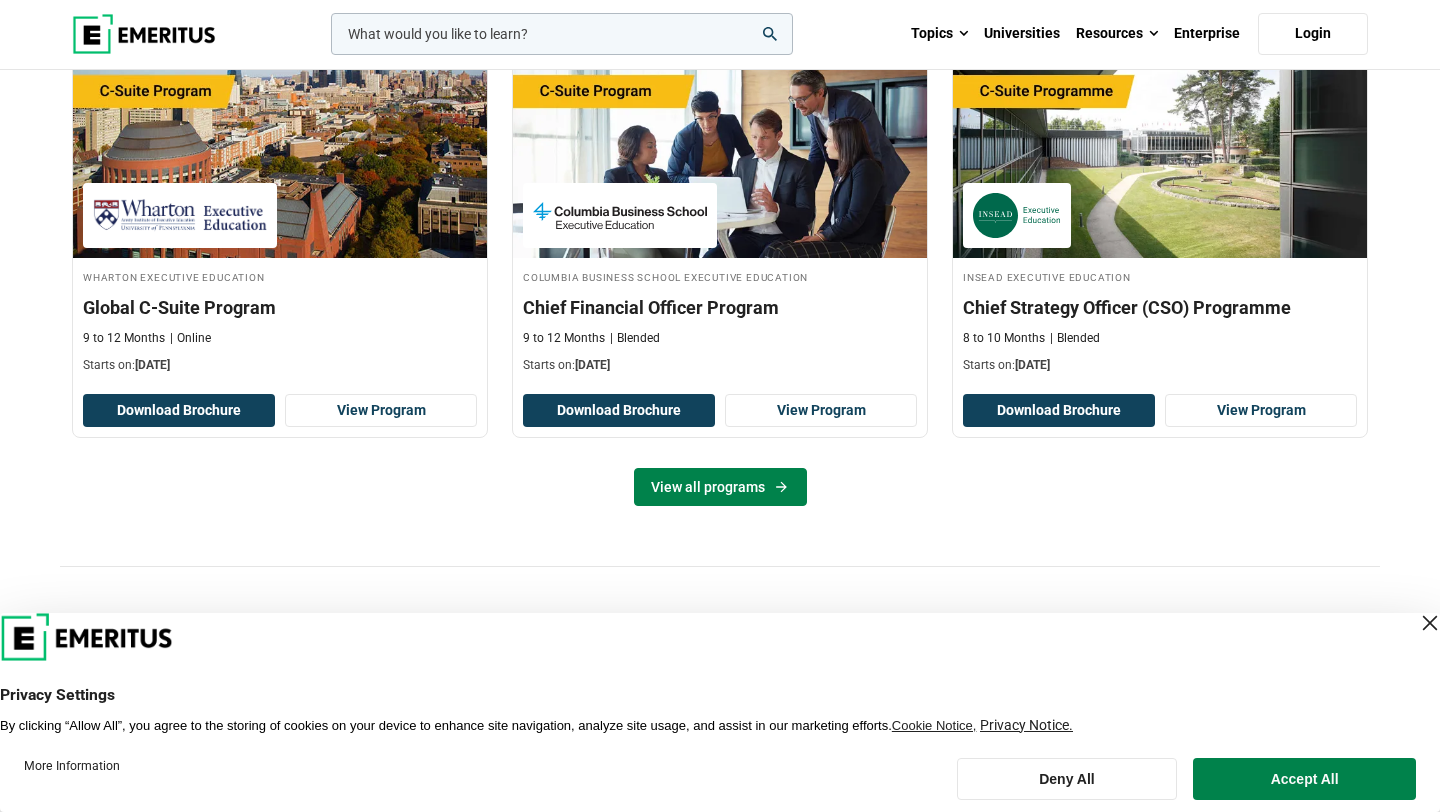 click on "View all programs" at bounding box center [720, 487] 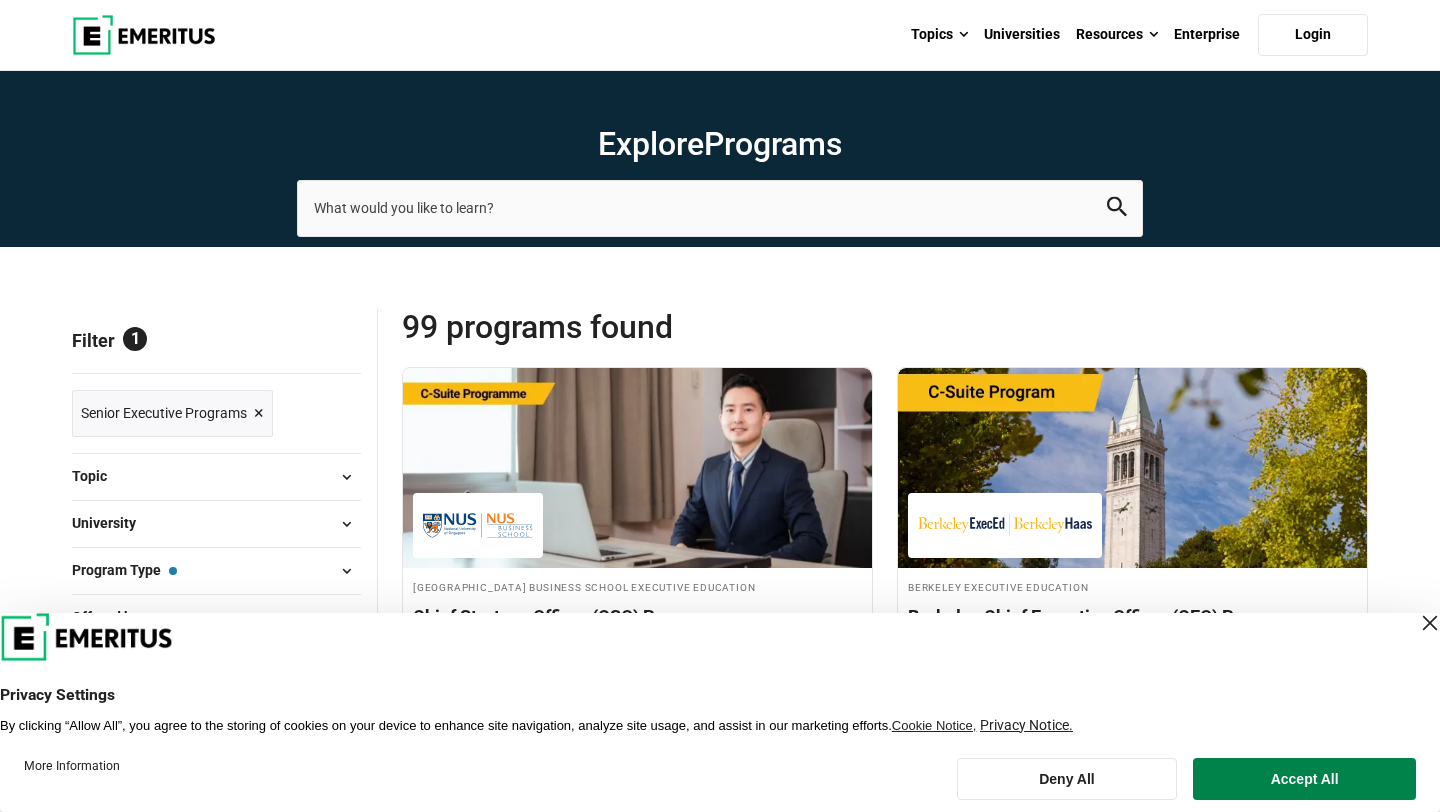 scroll, scrollTop: 384, scrollLeft: 0, axis: vertical 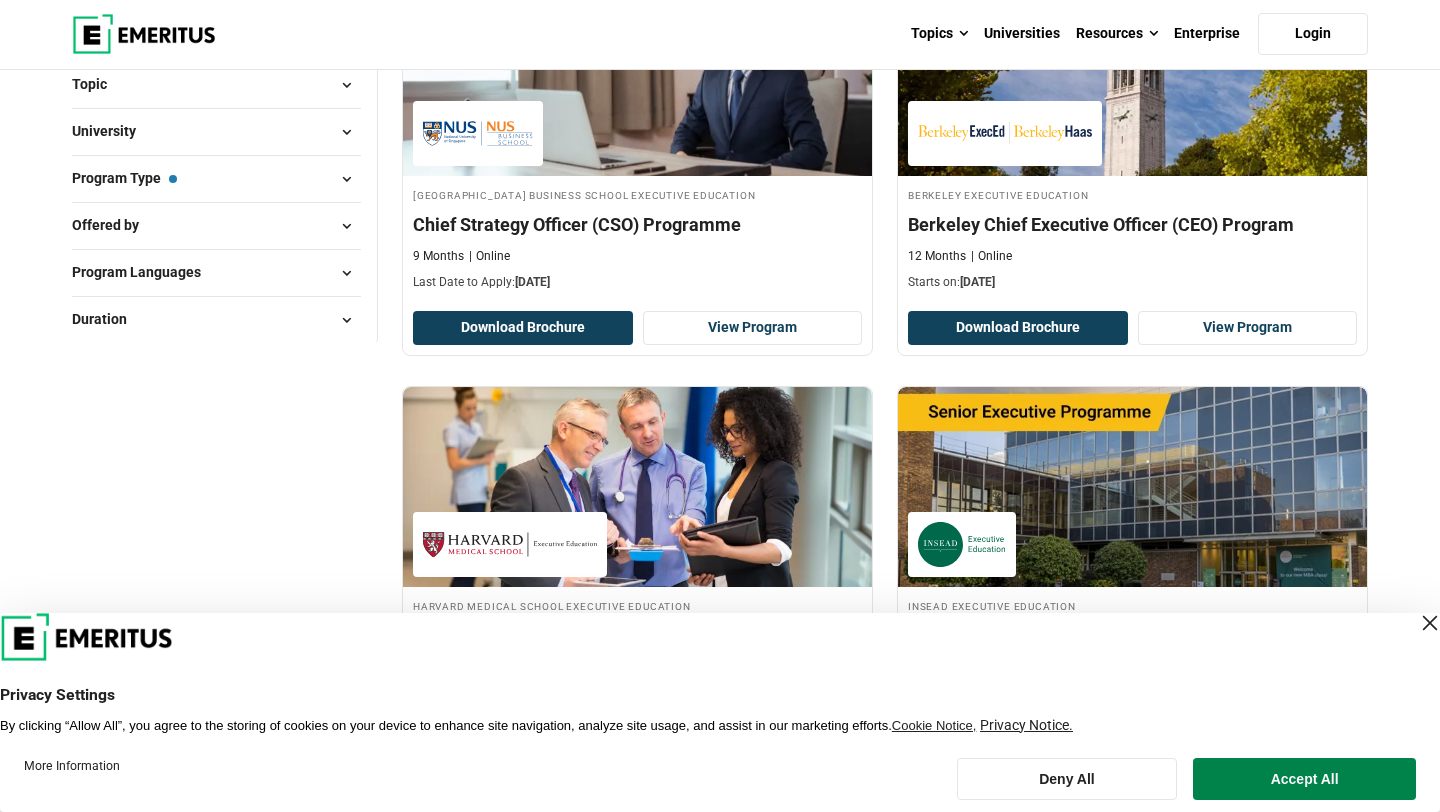 click at bounding box center [1430, 623] 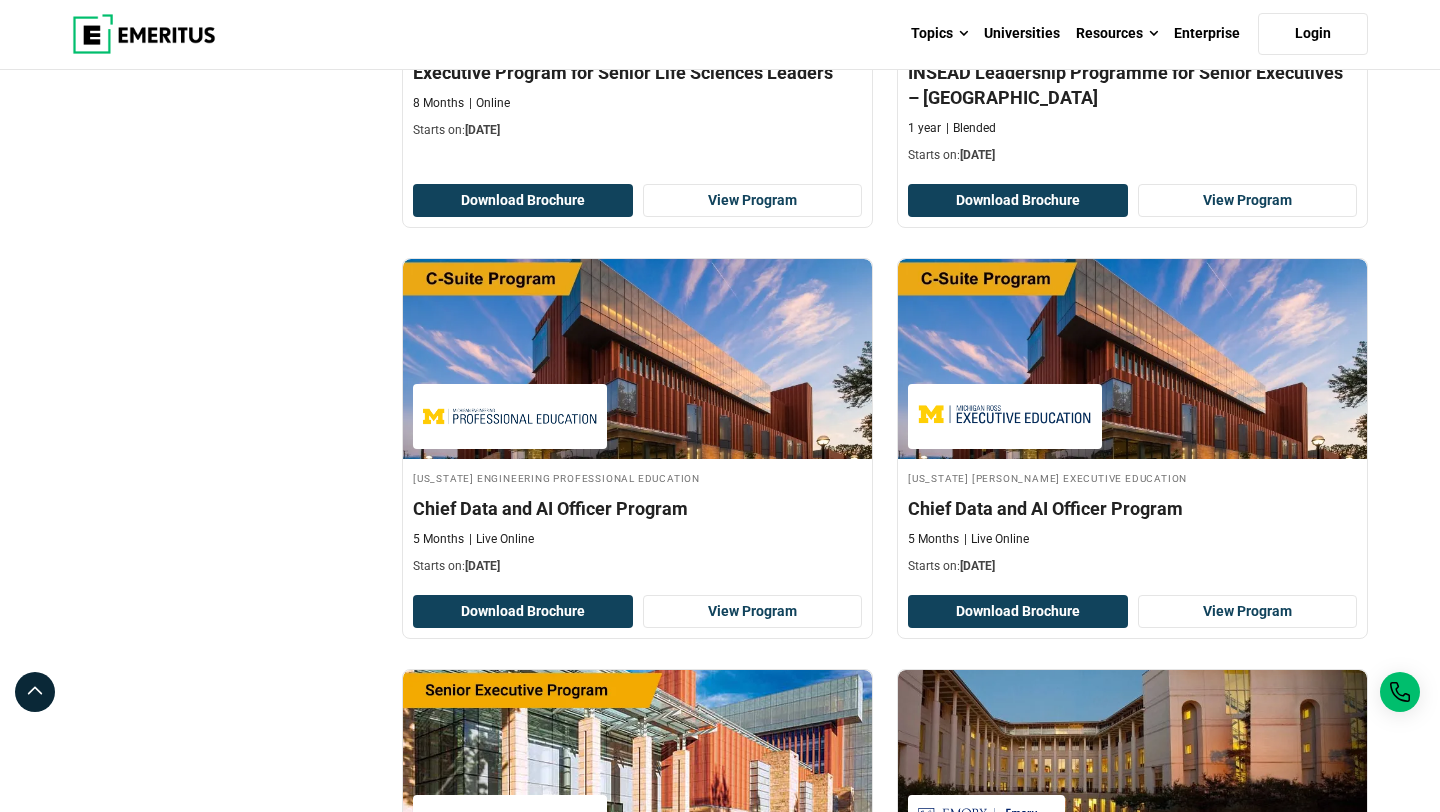 scroll, scrollTop: 0, scrollLeft: 0, axis: both 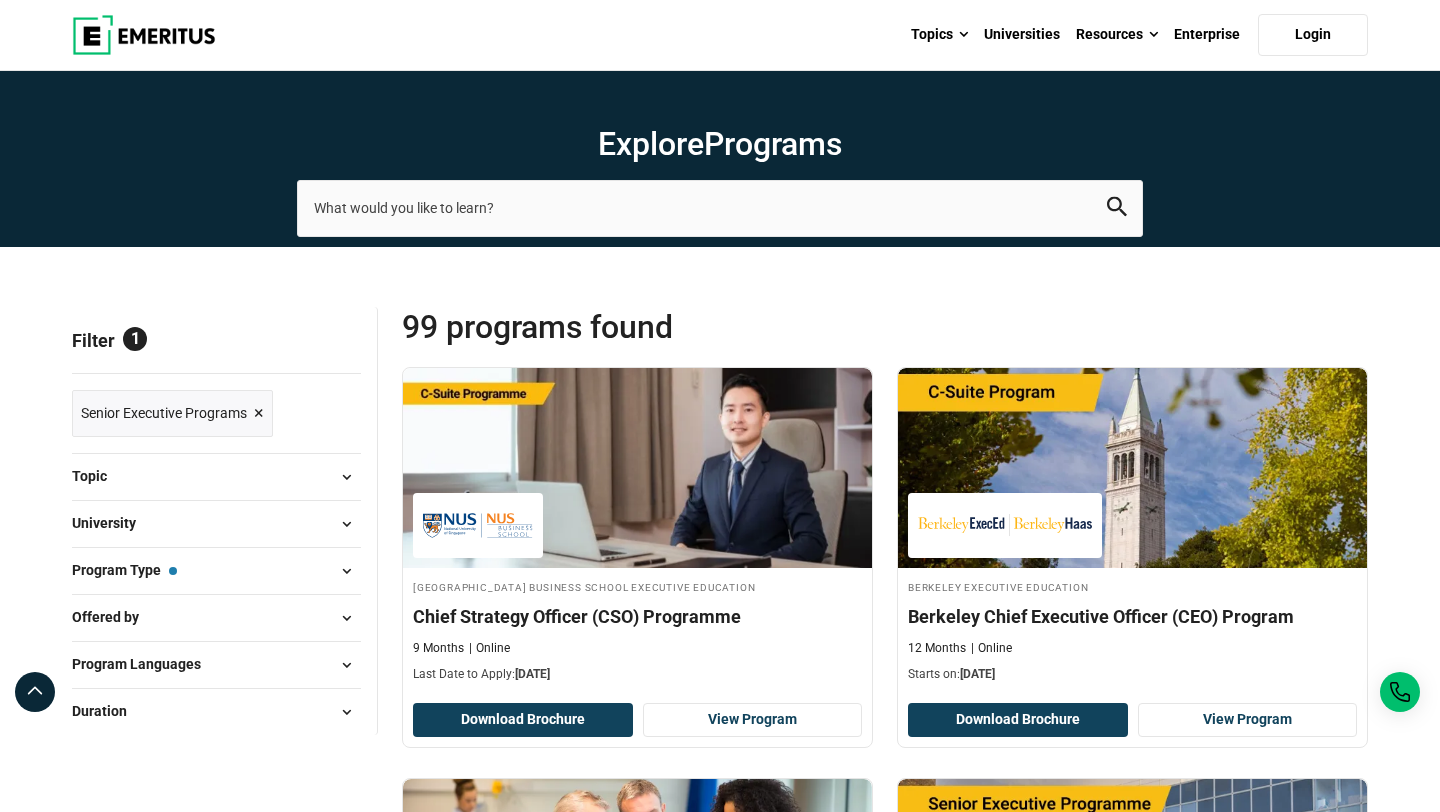 click at bounding box center [346, 571] 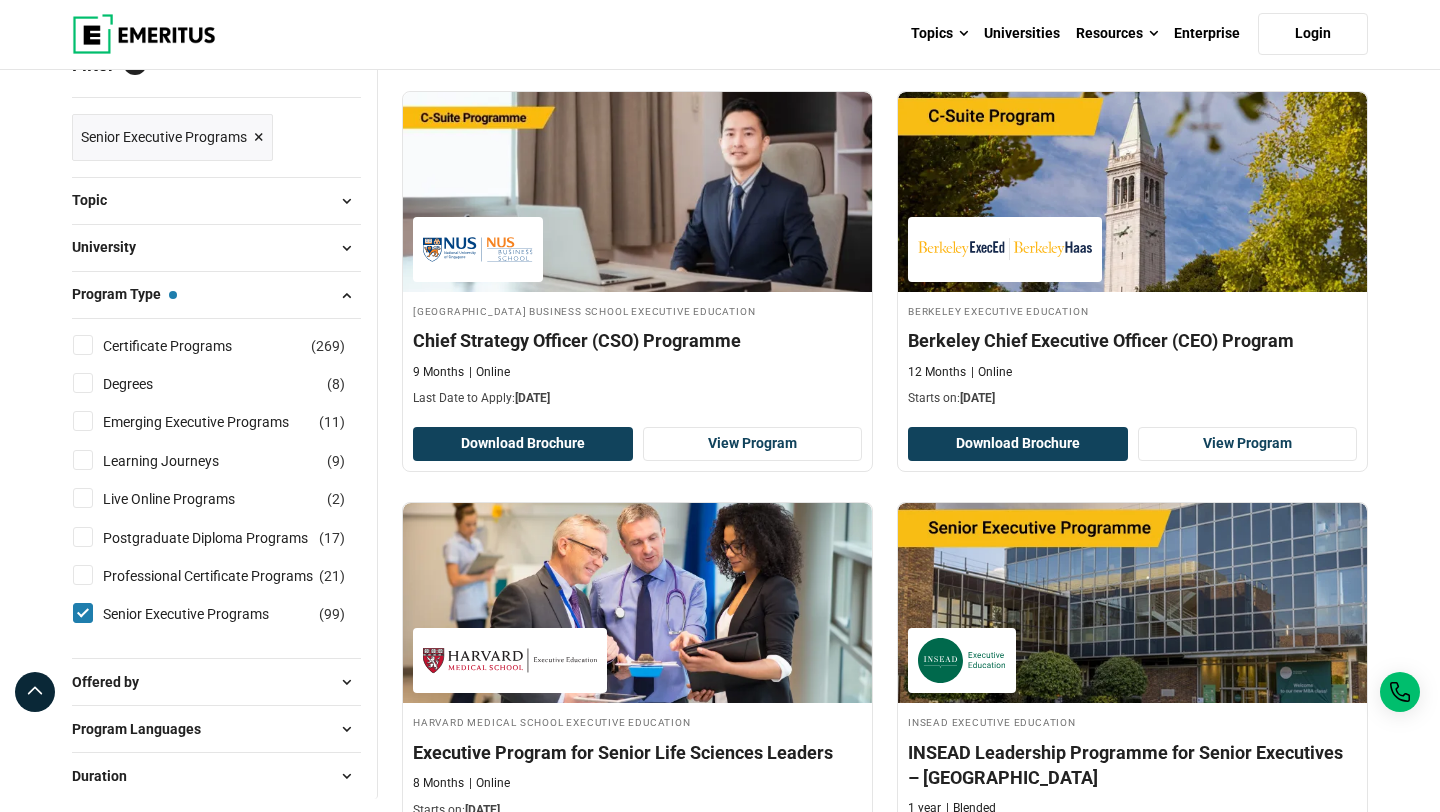 scroll, scrollTop: 278, scrollLeft: 0, axis: vertical 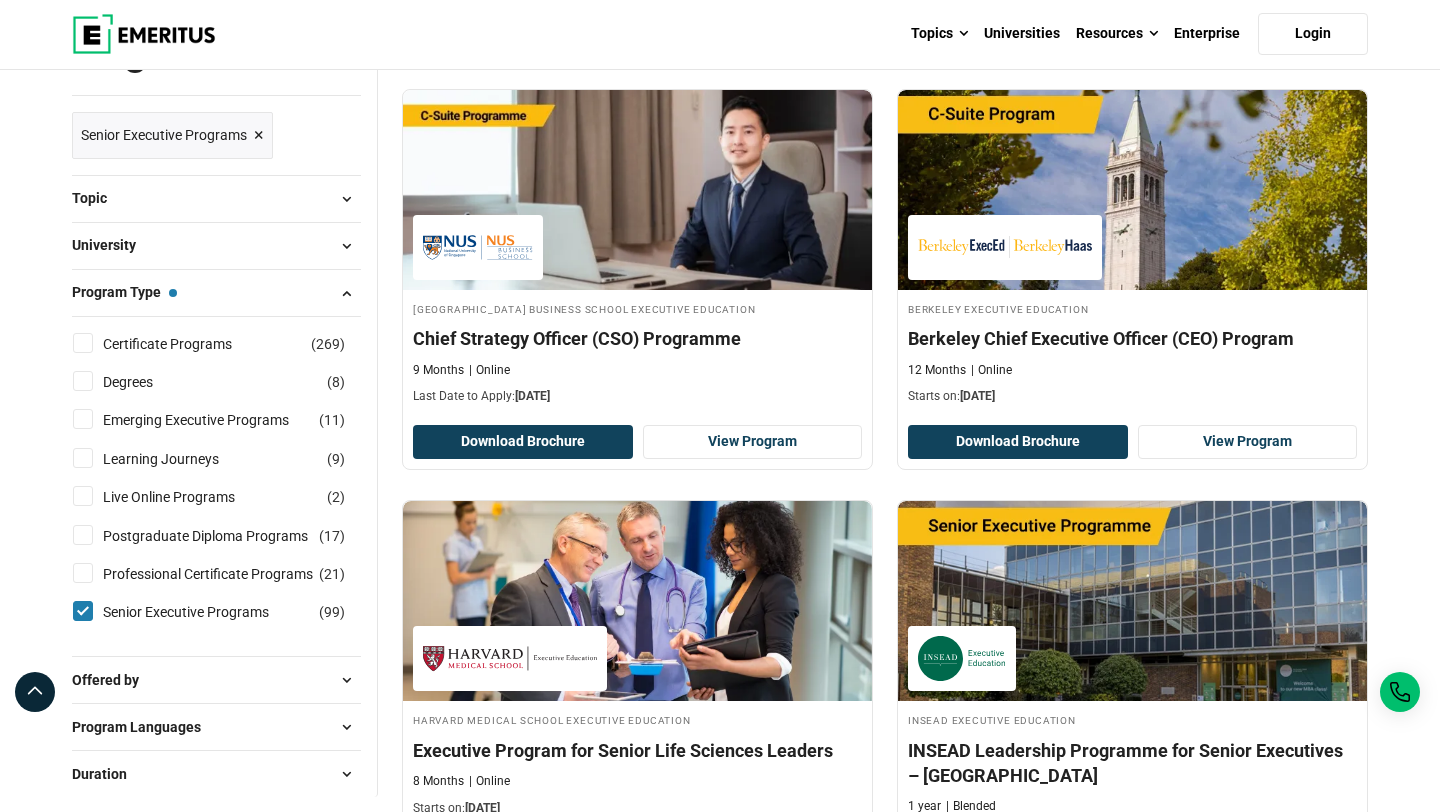 click on "Senior Executive Programs   ( 99 )" at bounding box center (83, 611) 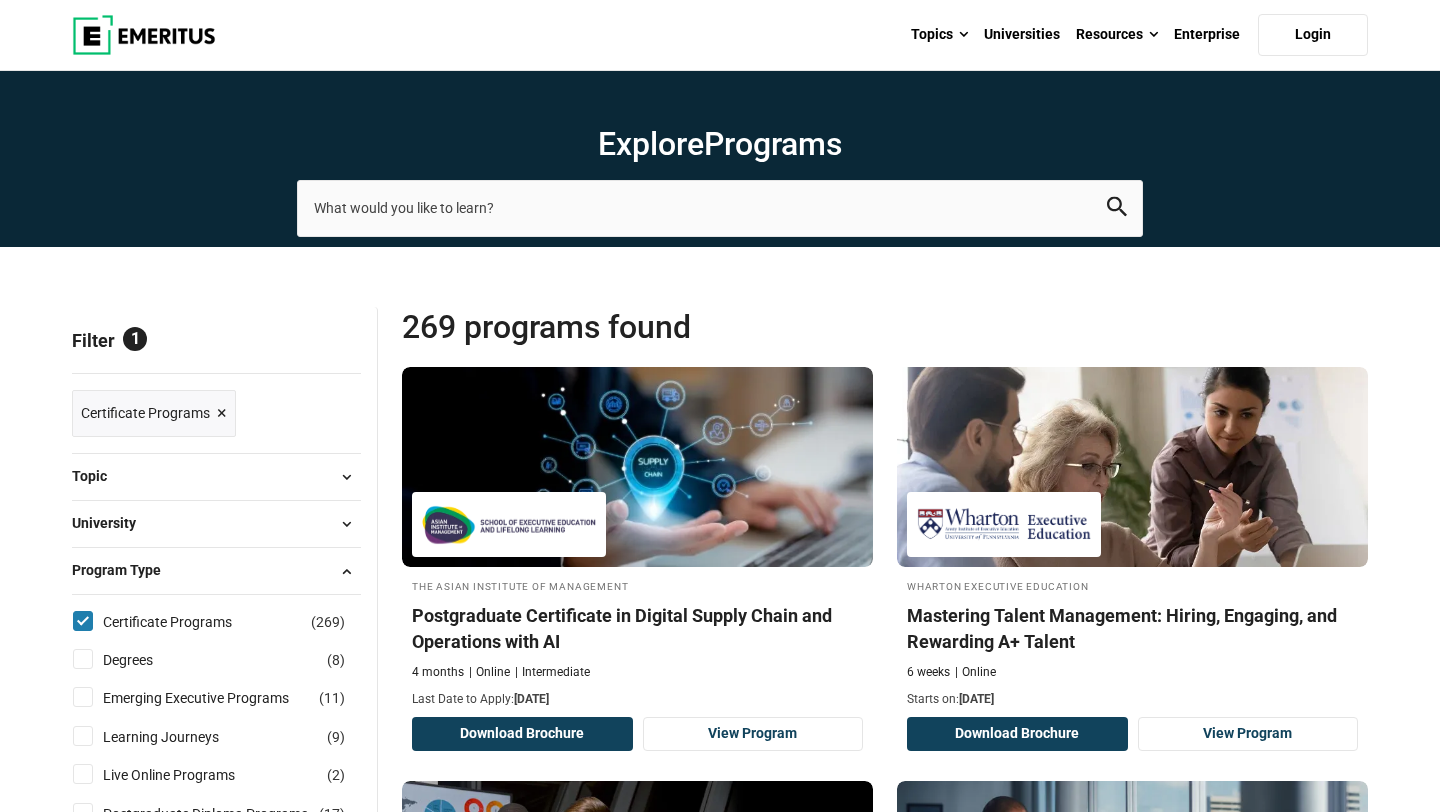 scroll, scrollTop: 0, scrollLeft: 0, axis: both 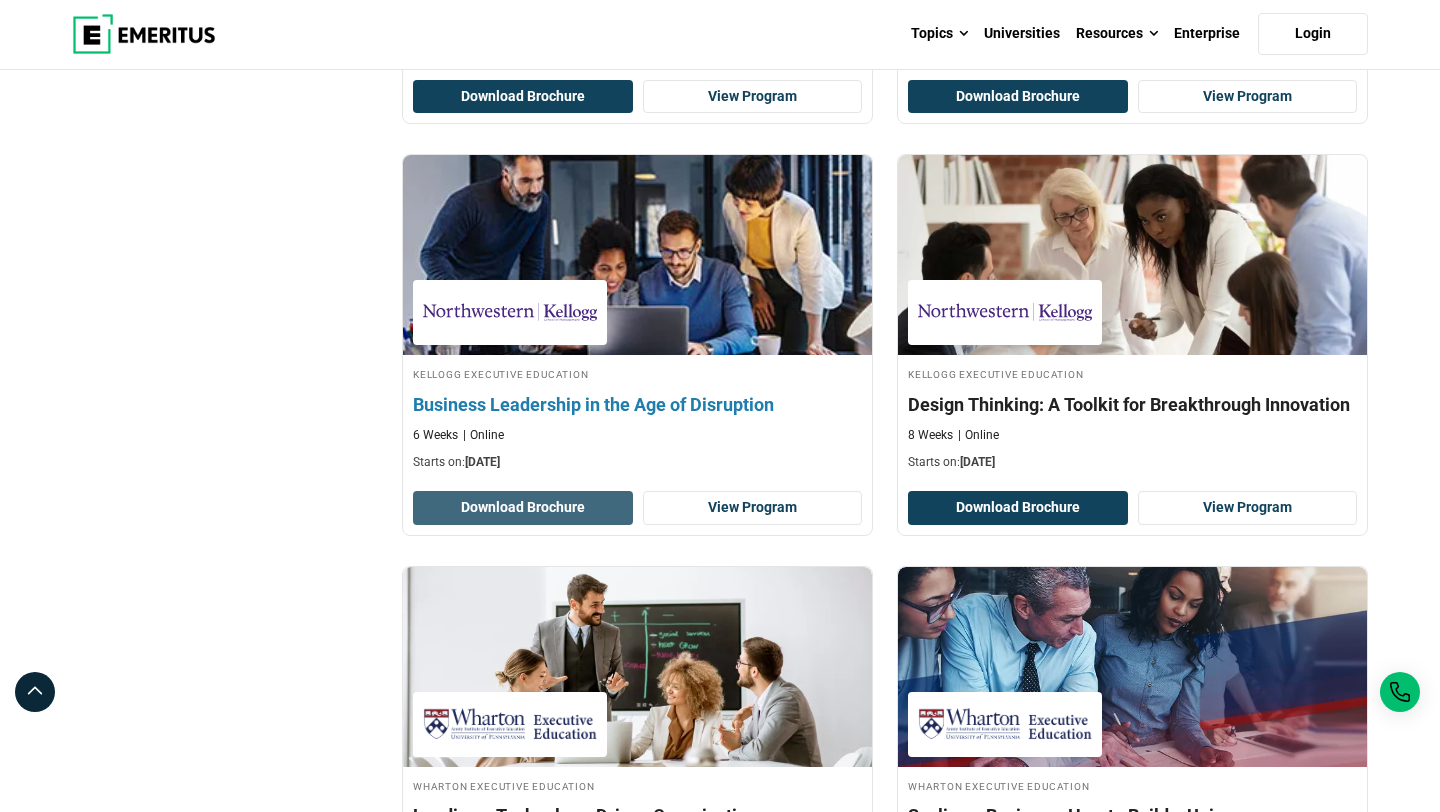 click on "Download Brochure" at bounding box center [523, 508] 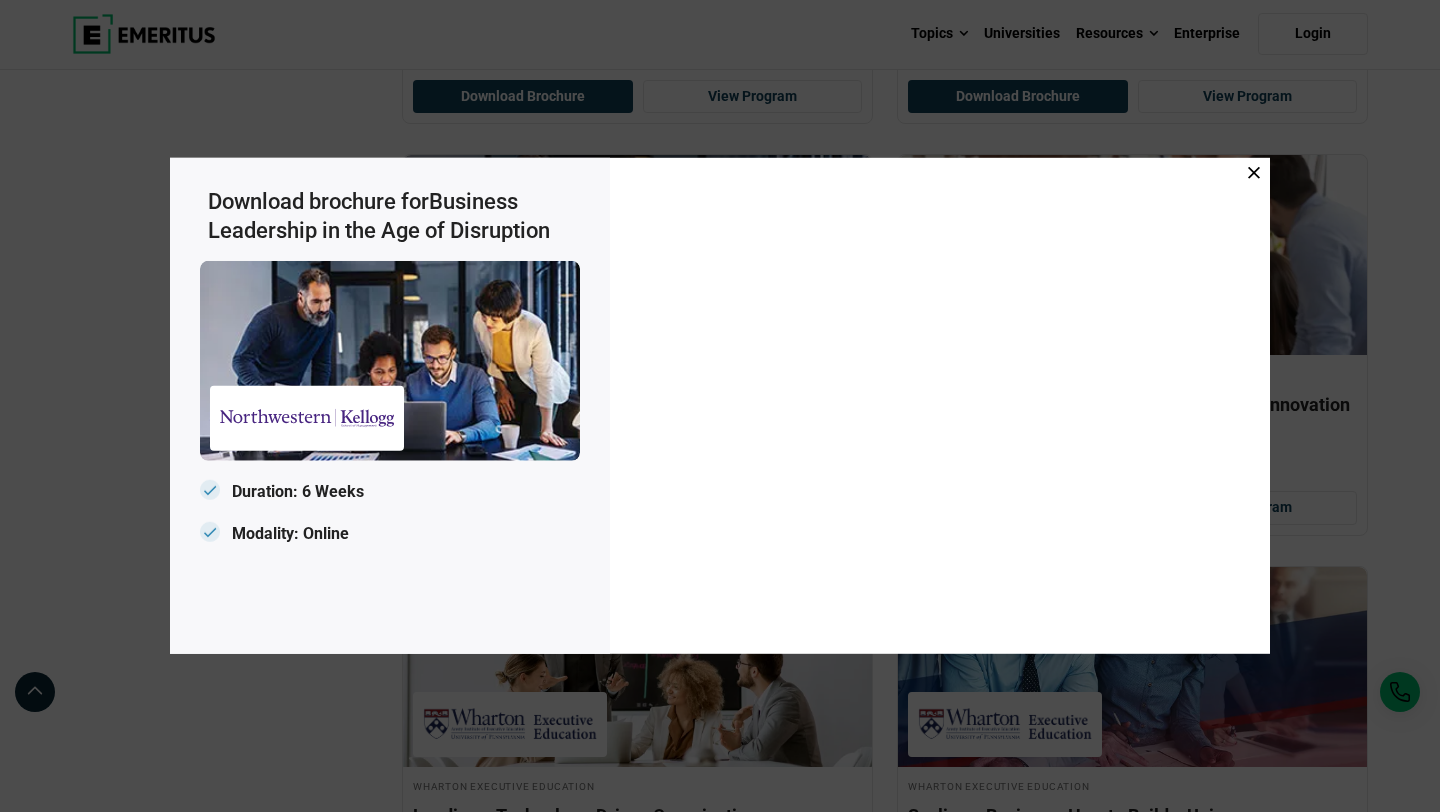 click 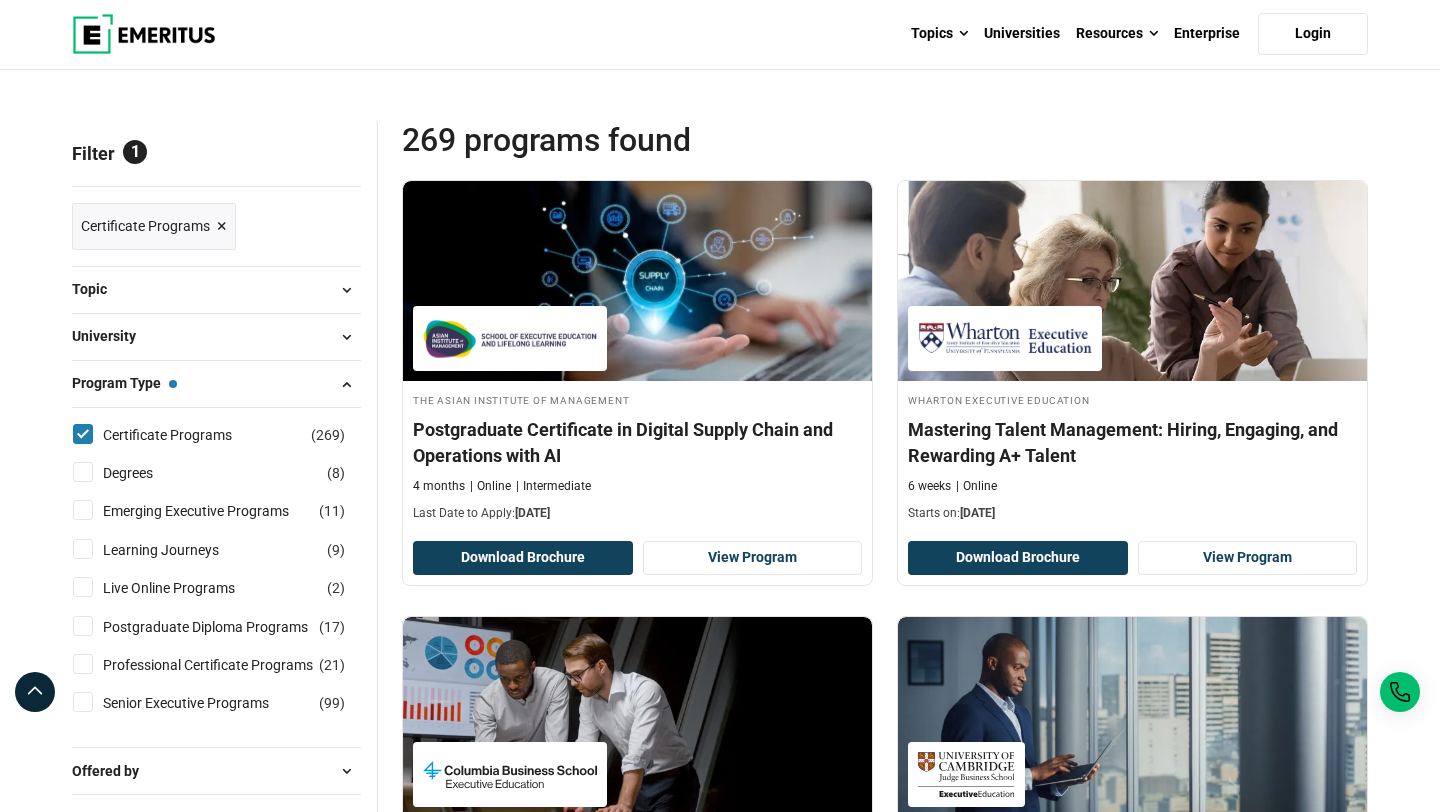 scroll, scrollTop: 0, scrollLeft: 0, axis: both 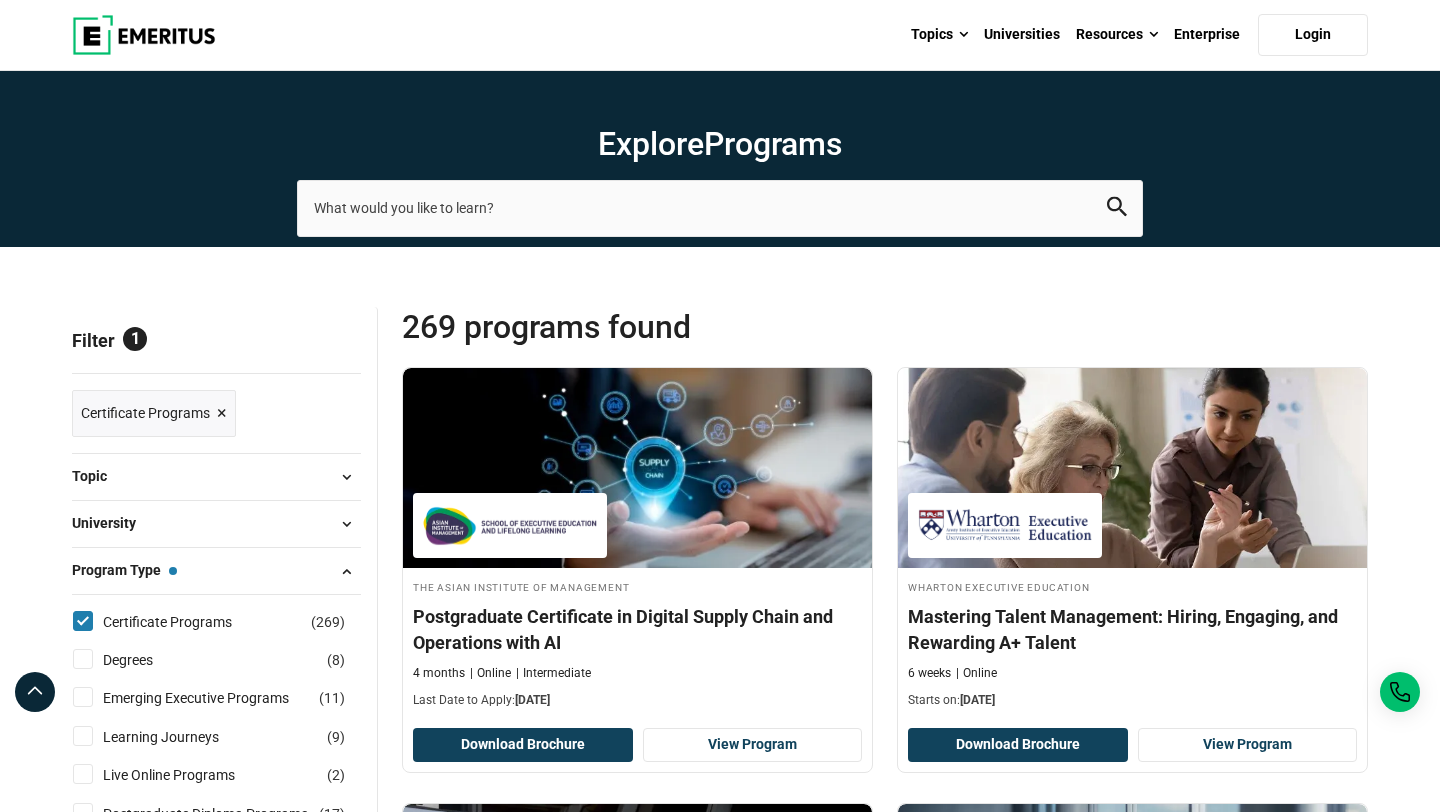 click on "Certificate Programs   ( 269 )" at bounding box center [216, 622] 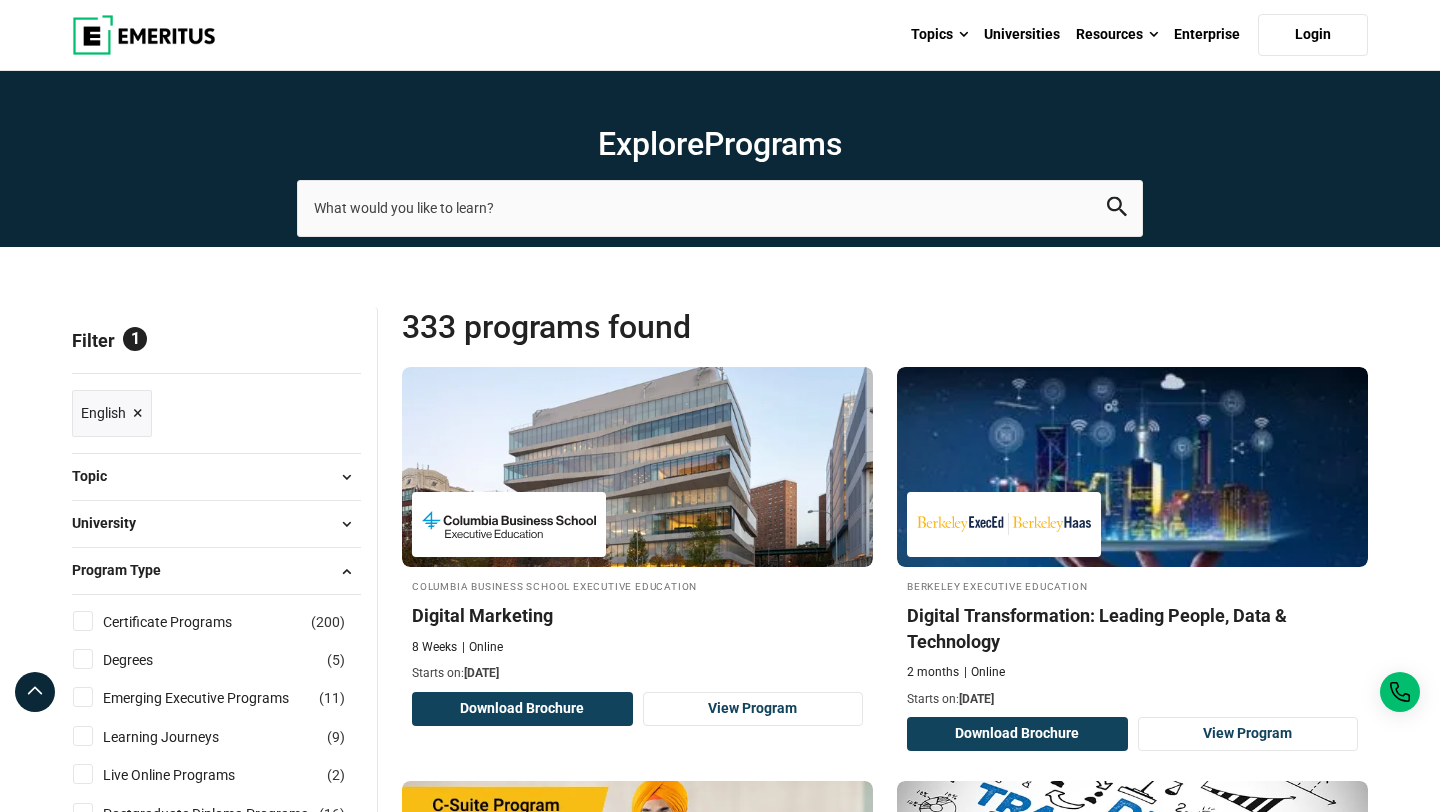 scroll, scrollTop: 462, scrollLeft: 0, axis: vertical 